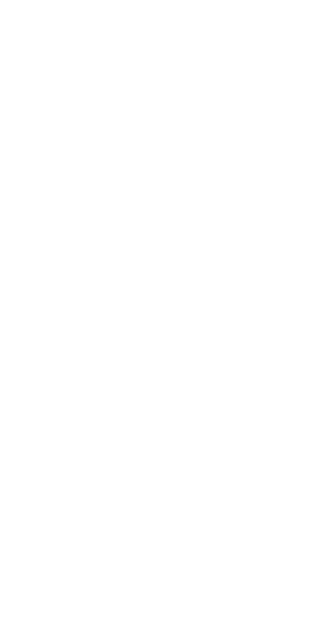 scroll, scrollTop: 0, scrollLeft: 0, axis: both 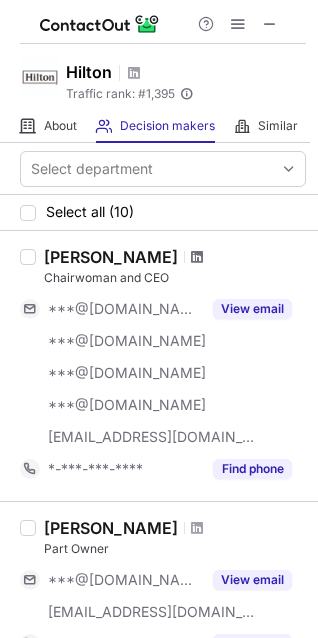 click at bounding box center (197, 257) 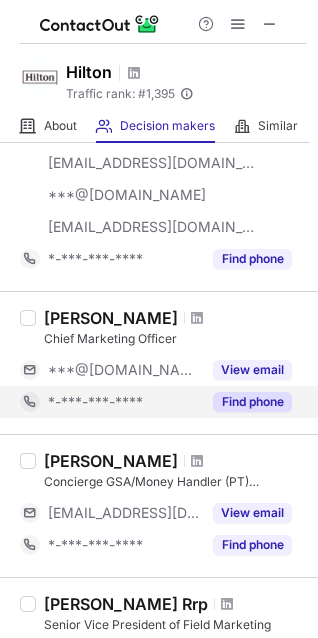 scroll, scrollTop: 800, scrollLeft: 0, axis: vertical 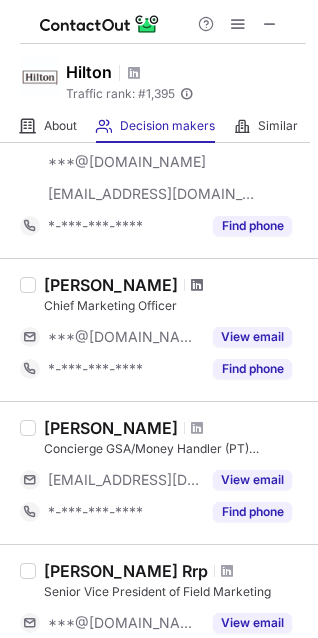 click at bounding box center (197, 285) 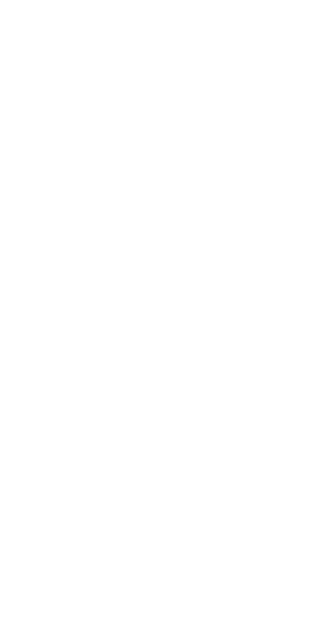 scroll, scrollTop: 0, scrollLeft: 0, axis: both 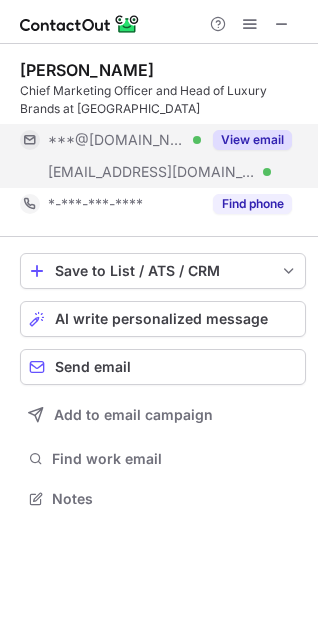 click on "View email" at bounding box center [246, 140] 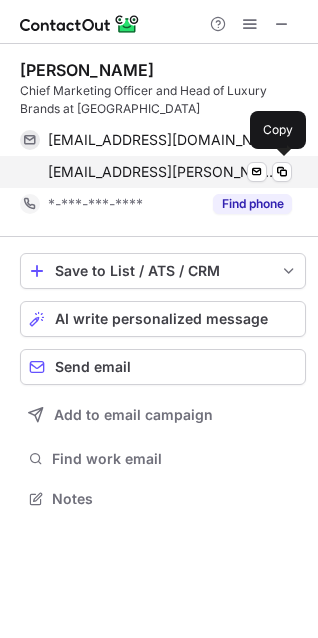 click on "mark.weinstein@hilton.com" at bounding box center (162, 172) 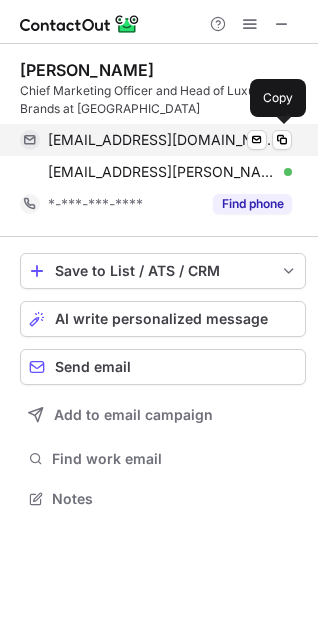 click on "markaweinstein@gmail.com" at bounding box center (162, 140) 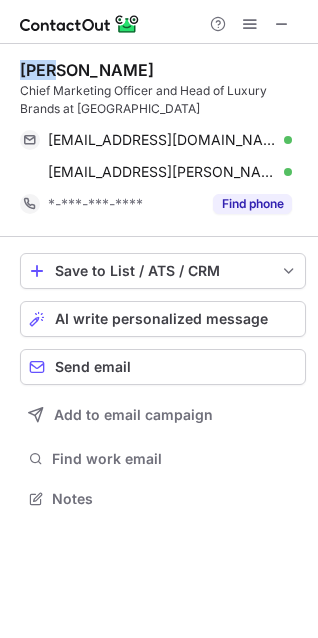 drag, startPoint x: 16, startPoint y: 61, endPoint x: 58, endPoint y: 55, distance: 42.426407 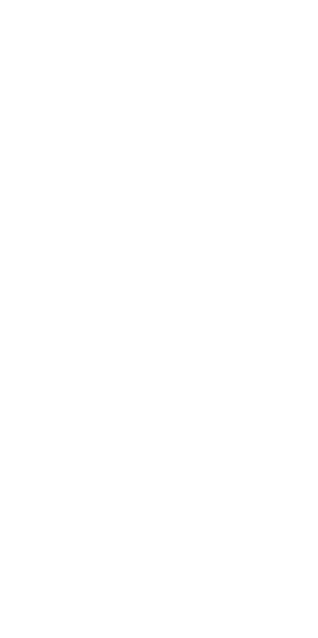 scroll, scrollTop: 0, scrollLeft: 0, axis: both 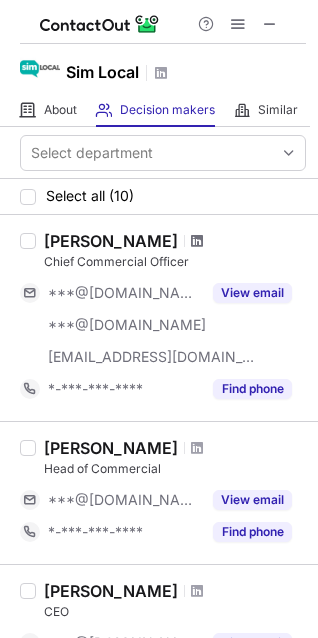 click at bounding box center (197, 241) 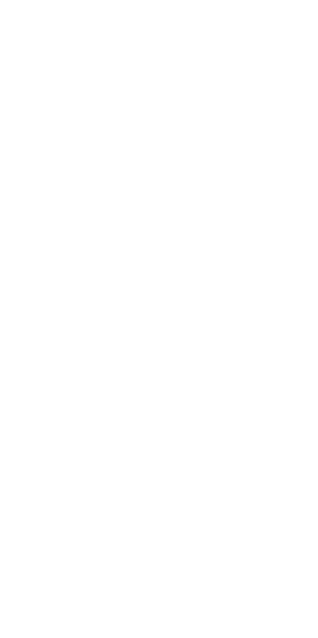 scroll, scrollTop: 0, scrollLeft: 0, axis: both 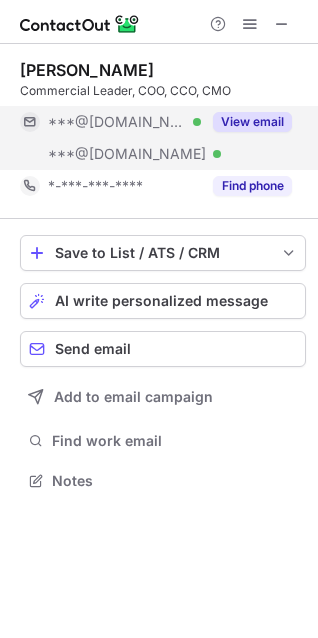 click on "***@[DOMAIN_NAME]" at bounding box center (117, 122) 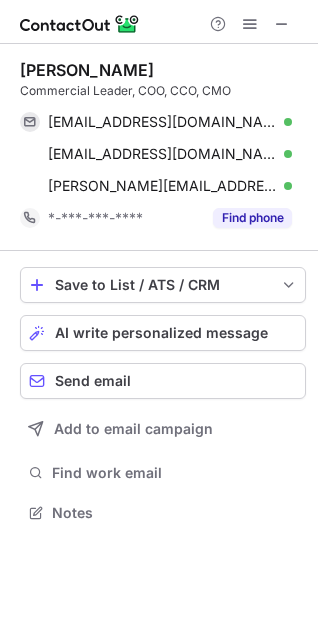 scroll, scrollTop: 10, scrollLeft: 10, axis: both 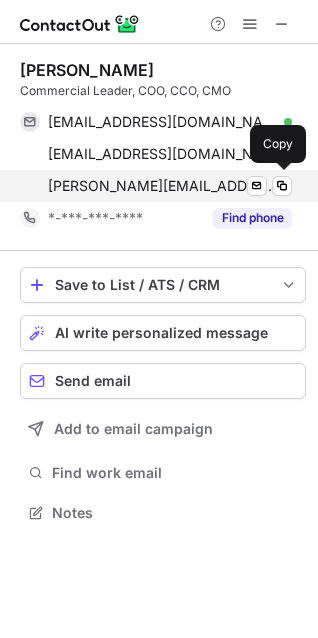 drag, startPoint x: 149, startPoint y: 184, endPoint x: 159, endPoint y: 187, distance: 10.440307 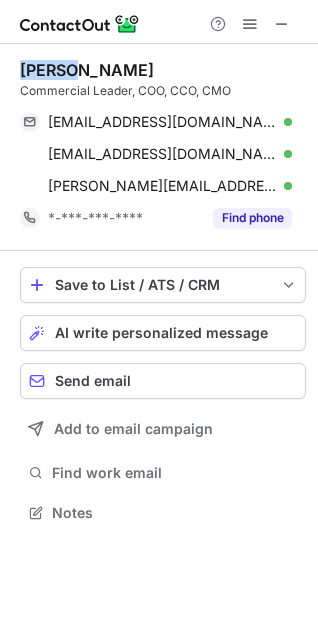 drag, startPoint x: 18, startPoint y: 77, endPoint x: 70, endPoint y: 63, distance: 53.851646 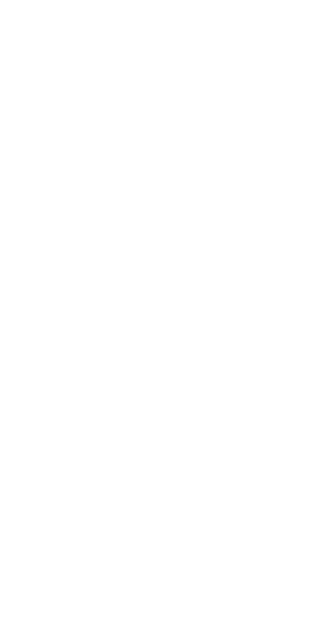 scroll, scrollTop: 0, scrollLeft: 0, axis: both 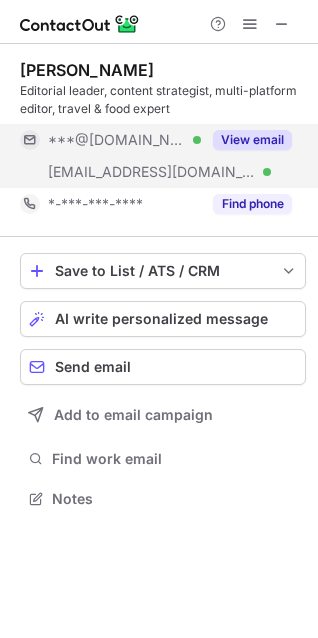 drag, startPoint x: 188, startPoint y: 136, endPoint x: 178, endPoint y: 144, distance: 12.806249 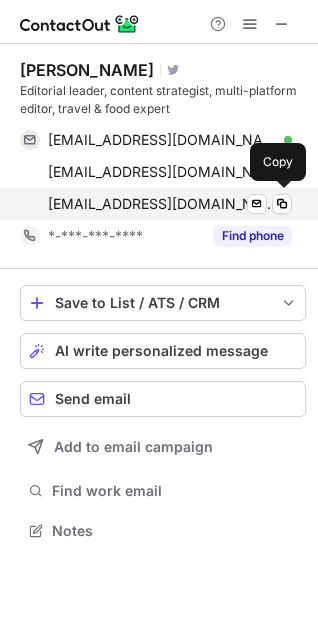 scroll, scrollTop: 10, scrollLeft: 10, axis: both 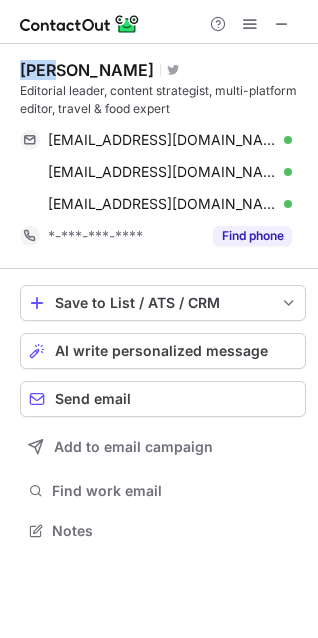 drag, startPoint x: 22, startPoint y: 75, endPoint x: 60, endPoint y: 60, distance: 40.853397 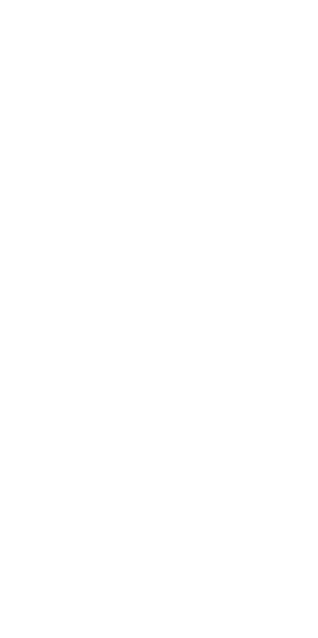 scroll, scrollTop: 0, scrollLeft: 0, axis: both 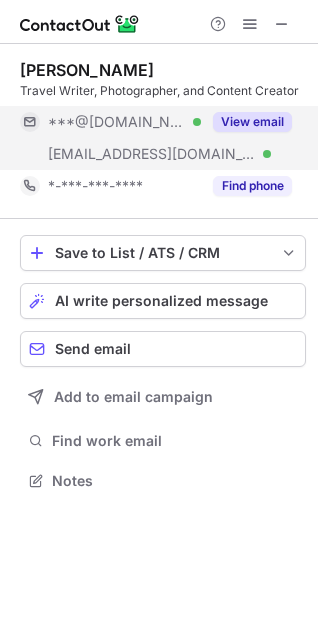 click on "***@yahoo.com Verified" at bounding box center [124, 122] 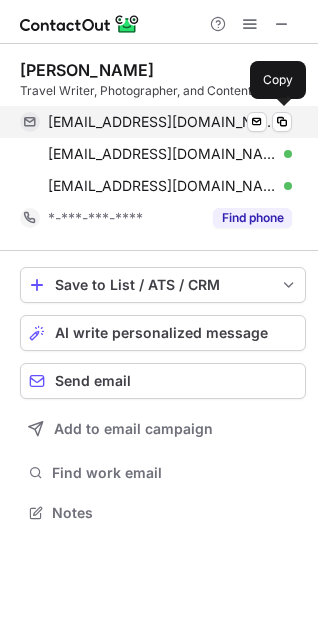 scroll, scrollTop: 10, scrollLeft: 10, axis: both 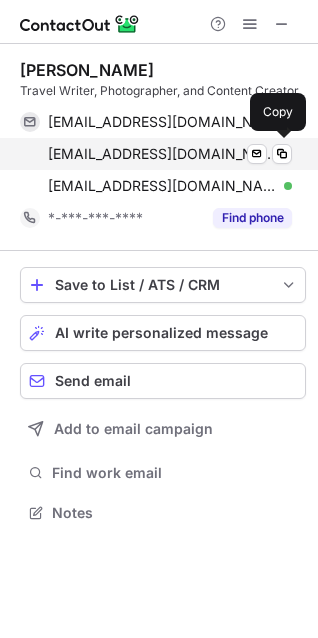 click on "elijahsolidum@yahoo.com" at bounding box center (162, 154) 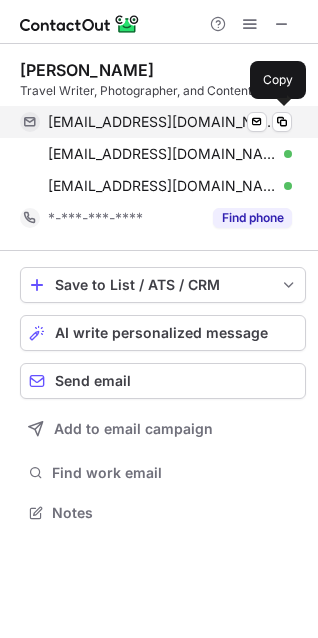 click on "ecbennicoff@yahoo.com" at bounding box center (162, 122) 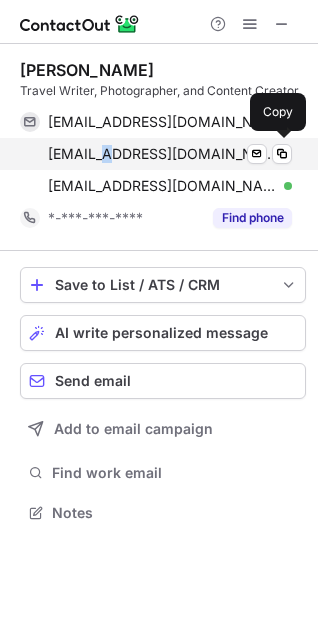 drag, startPoint x: 93, startPoint y: 157, endPoint x: 46, endPoint y: 147, distance: 48.052055 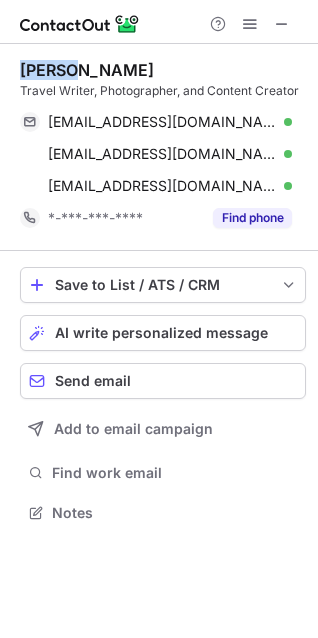 drag, startPoint x: 16, startPoint y: 77, endPoint x: 10, endPoint y: 44, distance: 33.54102 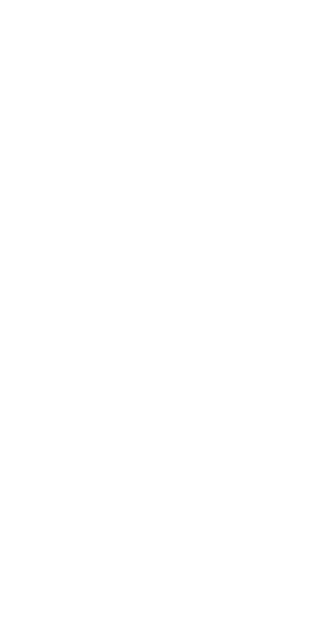 scroll, scrollTop: 0, scrollLeft: 0, axis: both 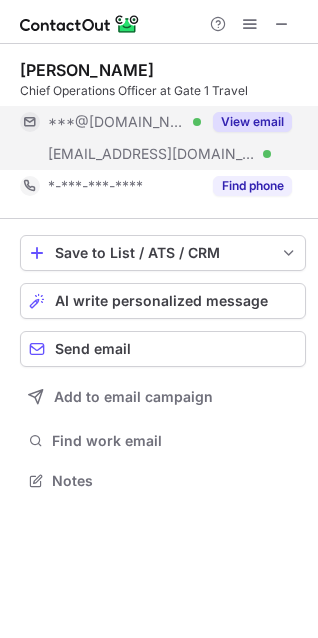 click on "***@gmail.com Verified" at bounding box center [124, 122] 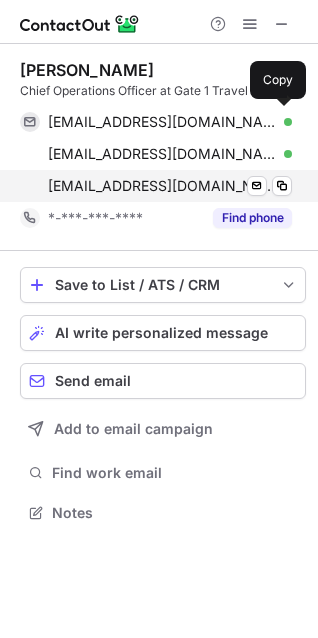 scroll, scrollTop: 10, scrollLeft: 10, axis: both 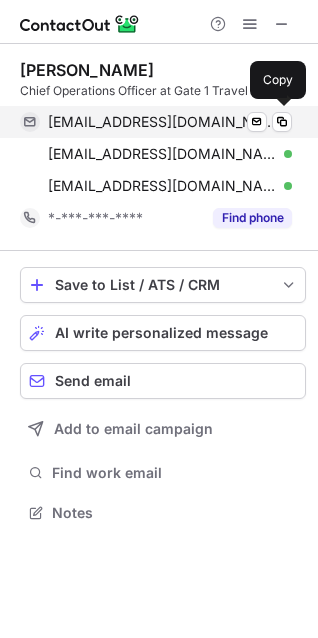 click on "hartfordnancy79@gmail.com Verified Send email Copy" at bounding box center (156, 122) 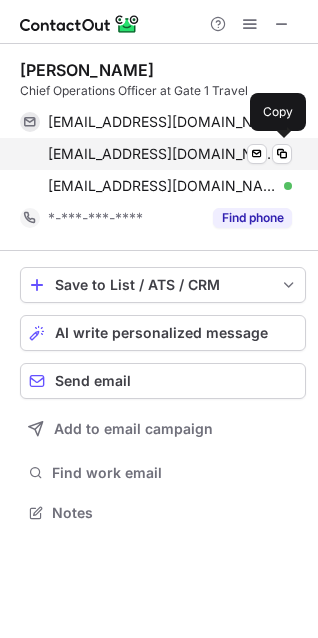 click on "nhartford@gate1travel.com" at bounding box center [162, 154] 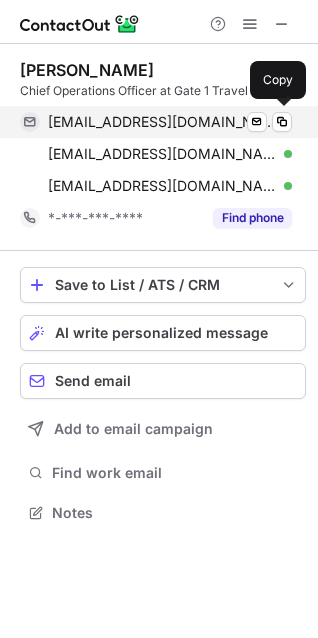 drag, startPoint x: 110, startPoint y: 112, endPoint x: 101, endPoint y: 118, distance: 10.816654 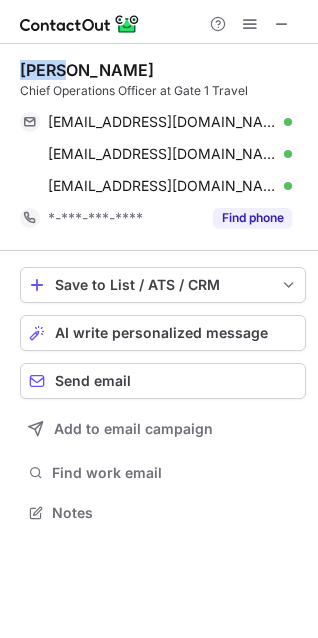 drag, startPoint x: 7, startPoint y: 68, endPoint x: 68, endPoint y: 67, distance: 61.008198 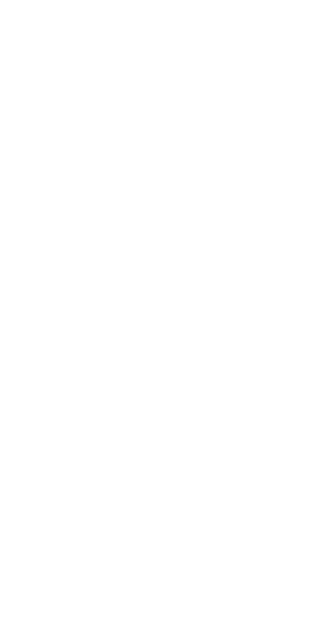 scroll, scrollTop: 0, scrollLeft: 0, axis: both 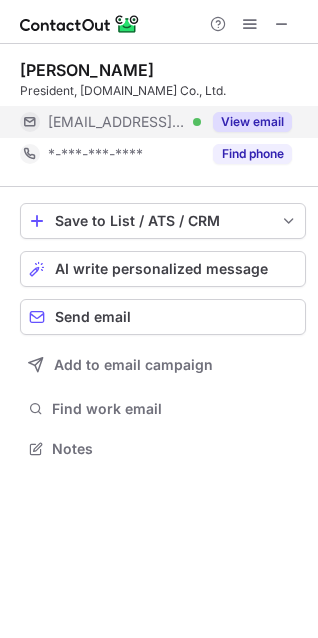 drag, startPoint x: 148, startPoint y: 122, endPoint x: 160, endPoint y: 122, distance: 12 